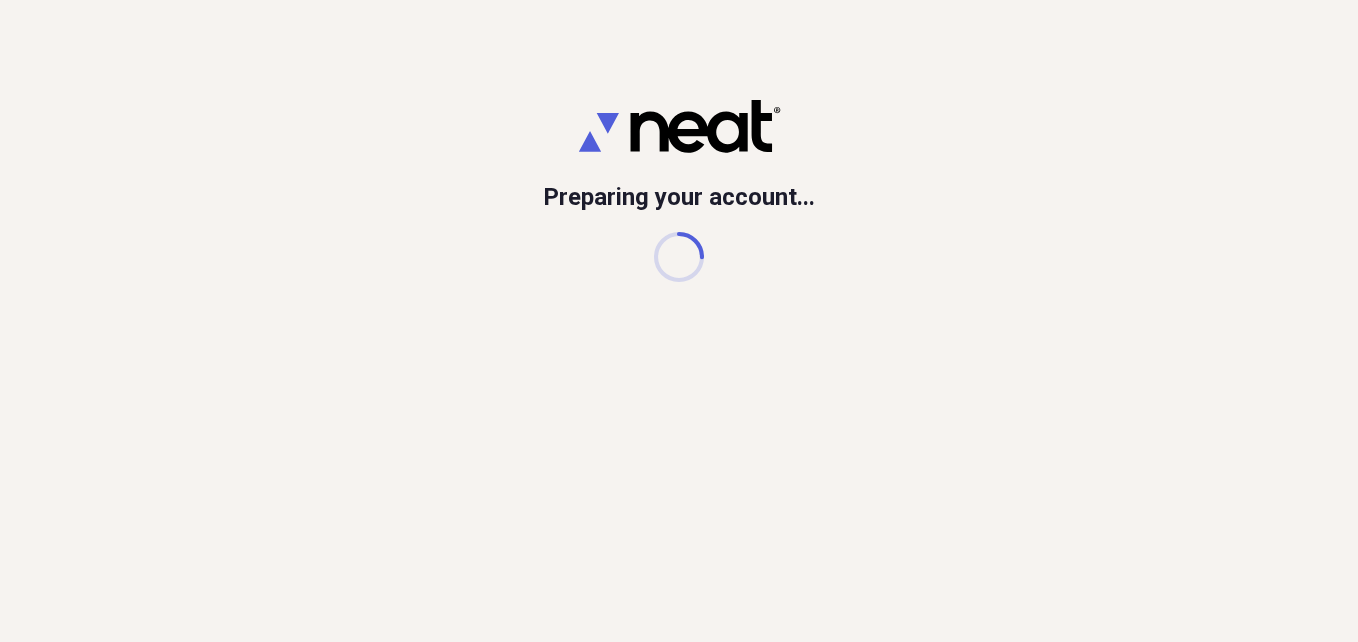 scroll, scrollTop: 0, scrollLeft: 0, axis: both 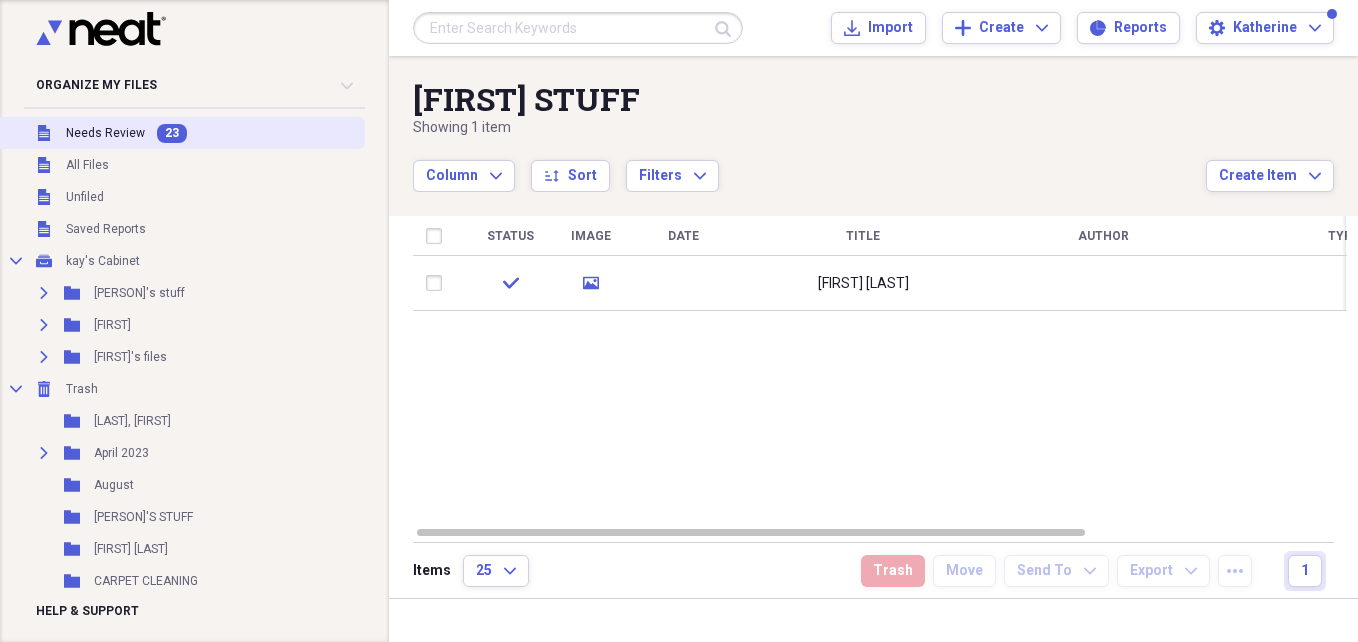 click on "Unfiled Needs Review 23" at bounding box center (180, 133) 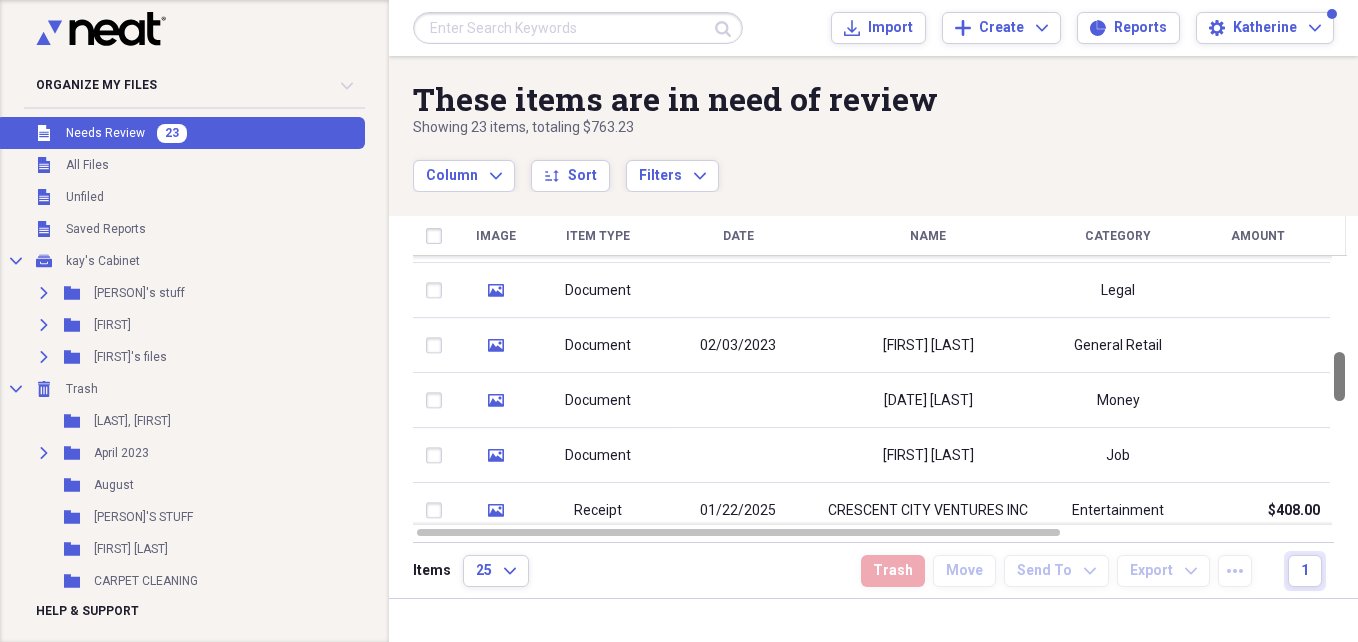 drag, startPoint x: 1353, startPoint y: 298, endPoint x: 1361, endPoint y: 390, distance: 92.34717 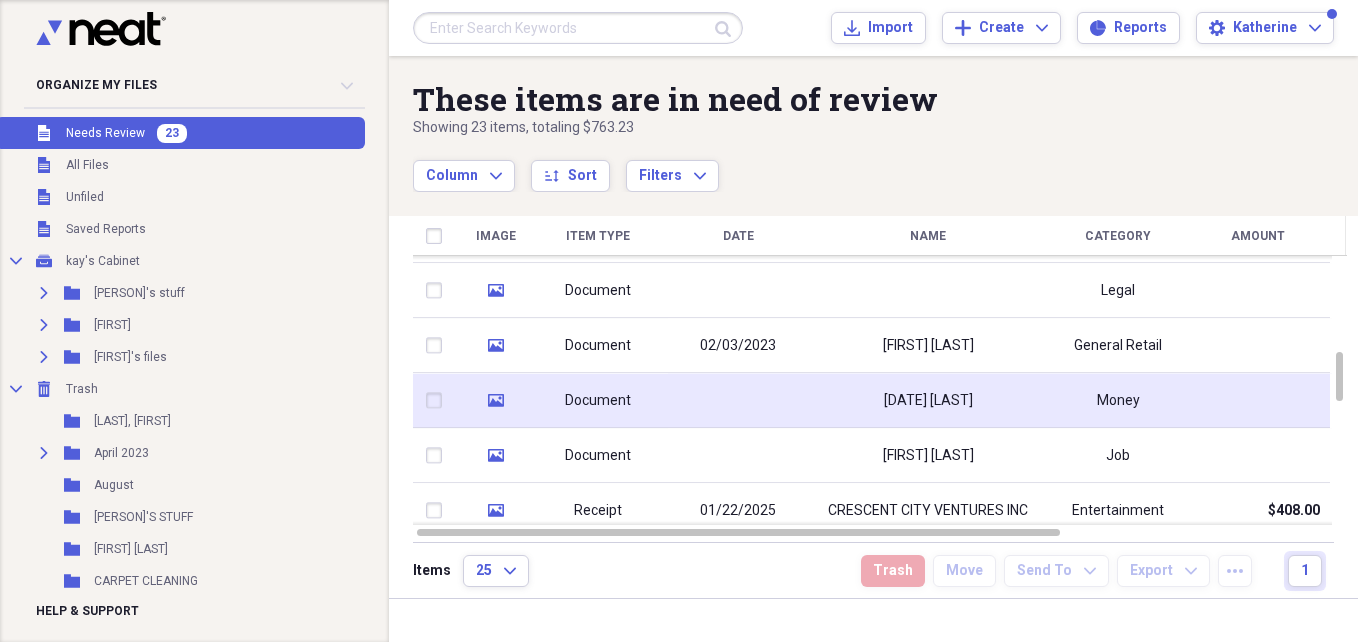 click on "Document" at bounding box center [598, 401] 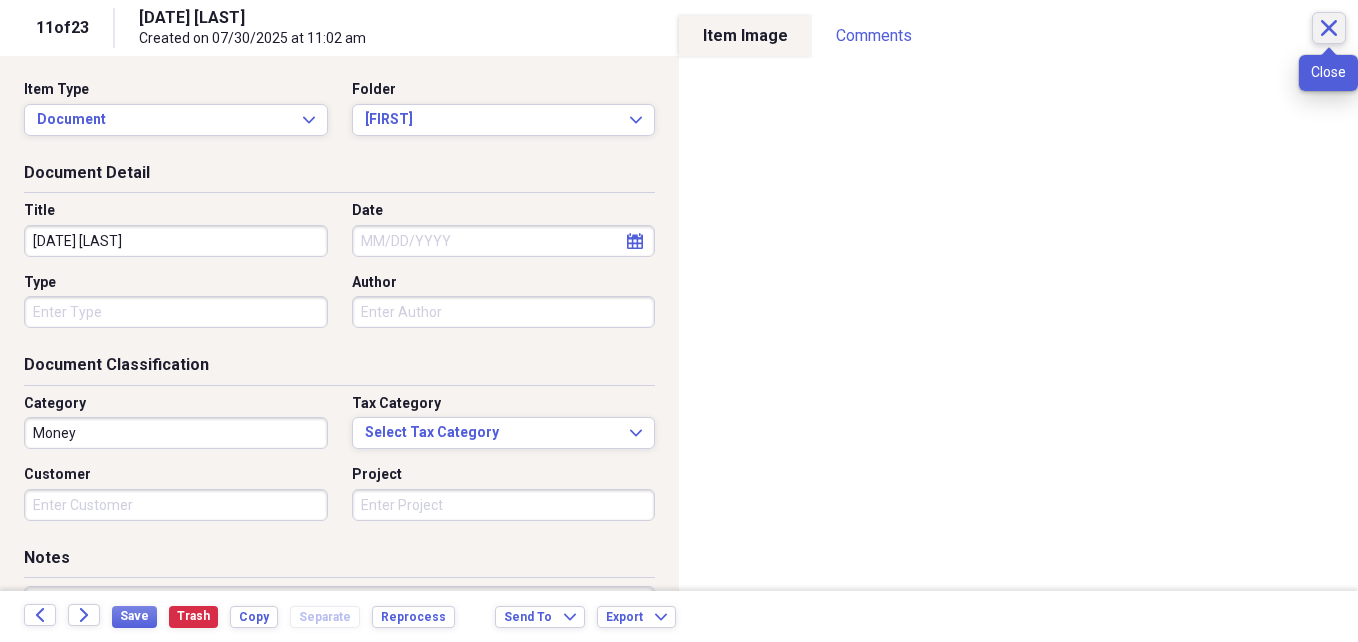 click on "Close" at bounding box center [1329, 28] 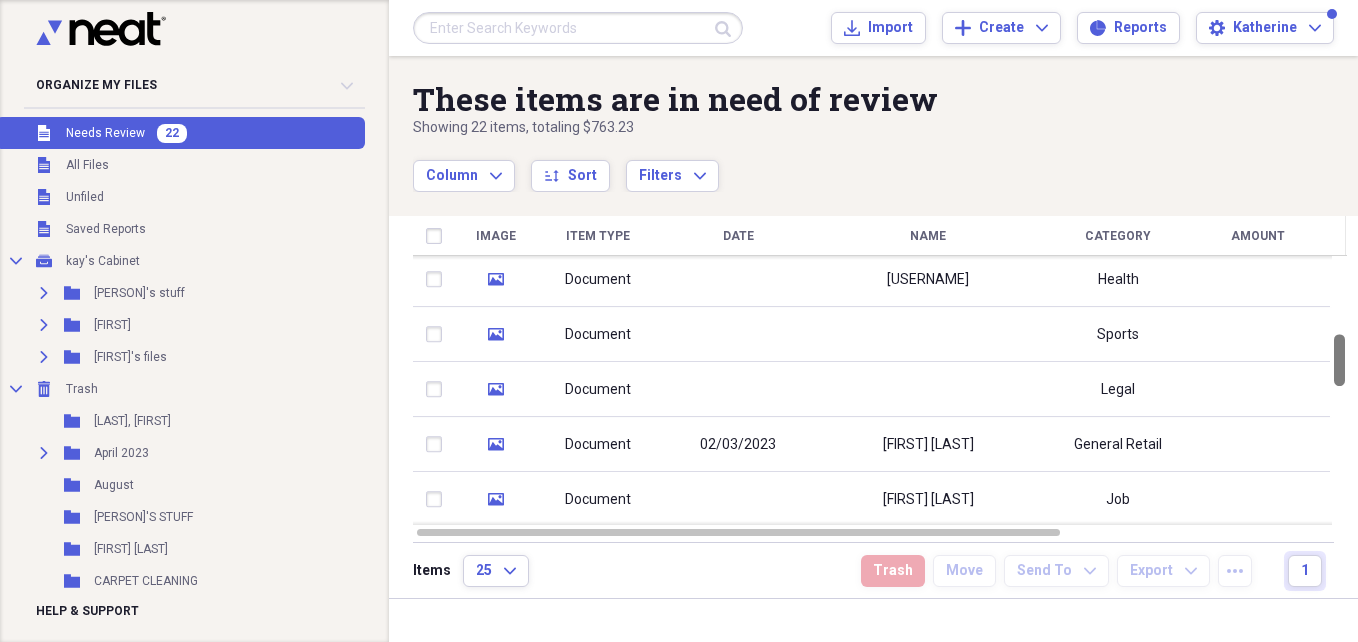 drag, startPoint x: 1345, startPoint y: 391, endPoint x: 1361, endPoint y: 400, distance: 18.35756 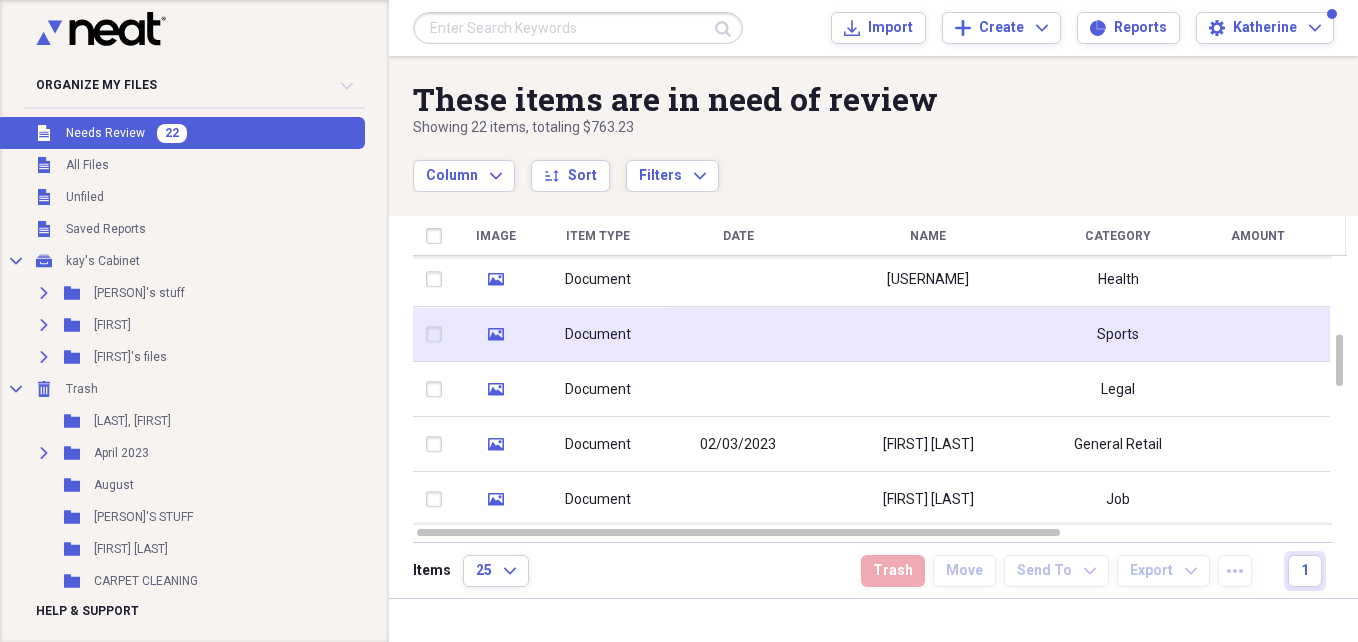 click on "Document" at bounding box center (598, 334) 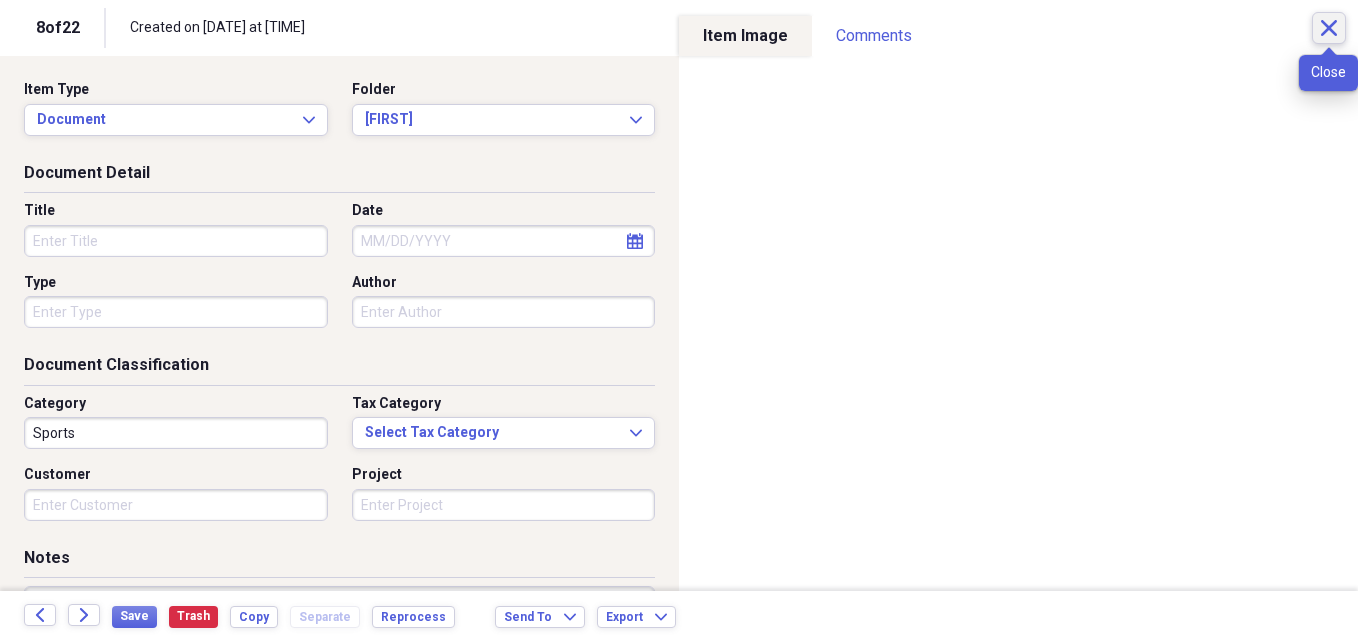 click on "Close" 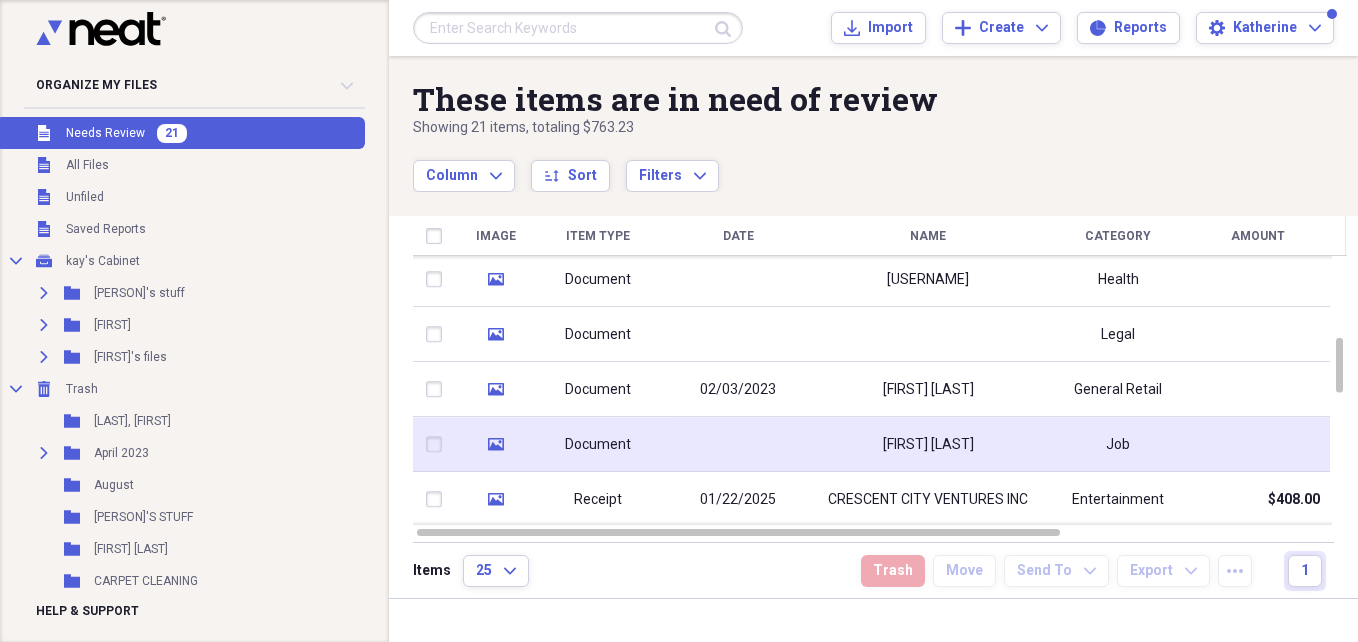 click on "Document" at bounding box center [598, 445] 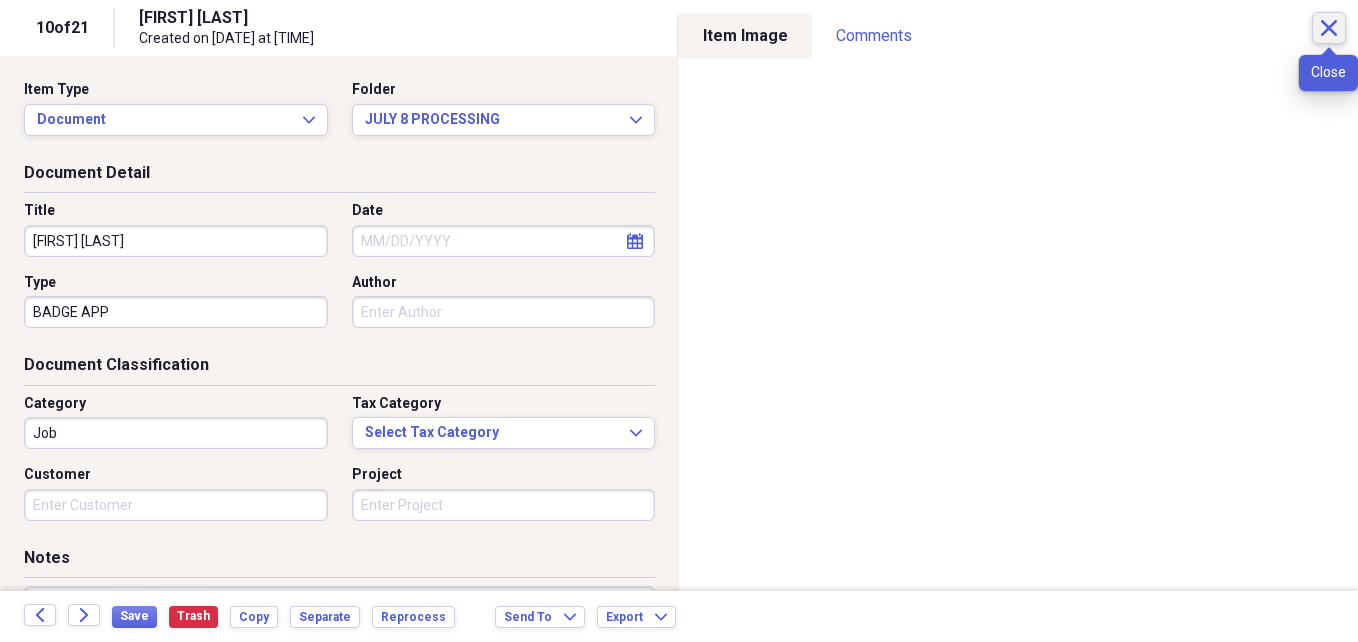click on "Close" 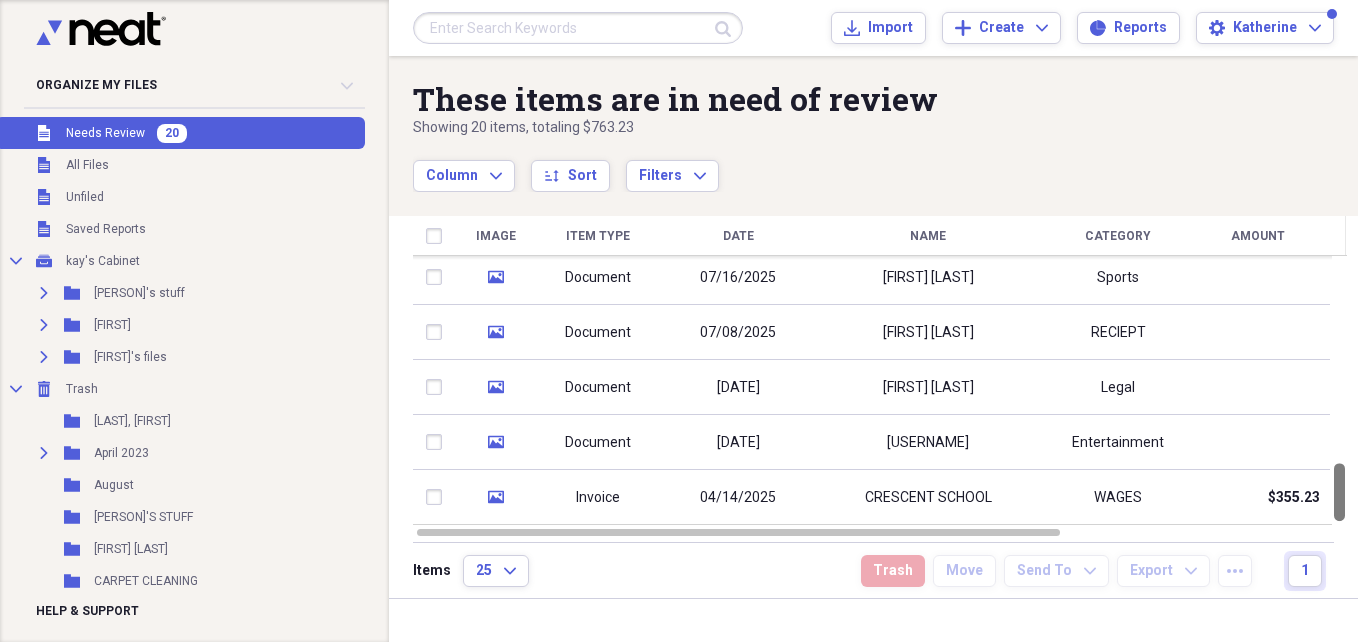 drag, startPoint x: 1354, startPoint y: 368, endPoint x: 1349, endPoint y: 558, distance: 190.06578 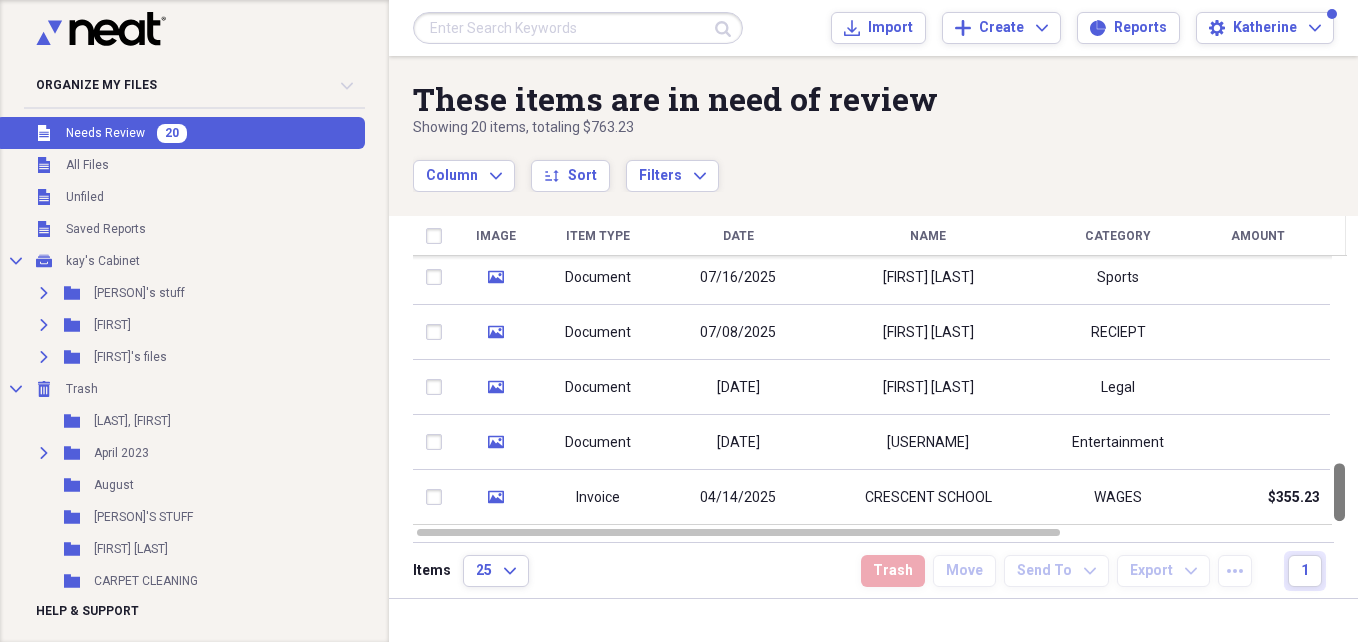 click at bounding box center [1339, 390] 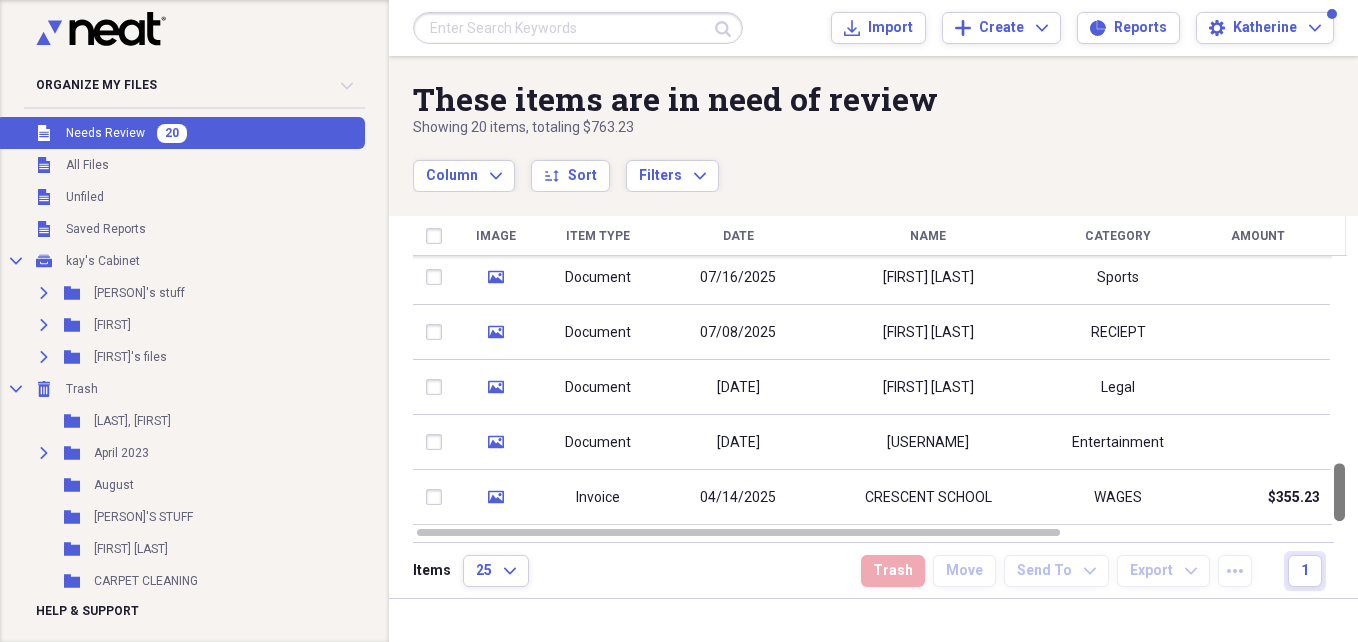 click at bounding box center (1339, 390) 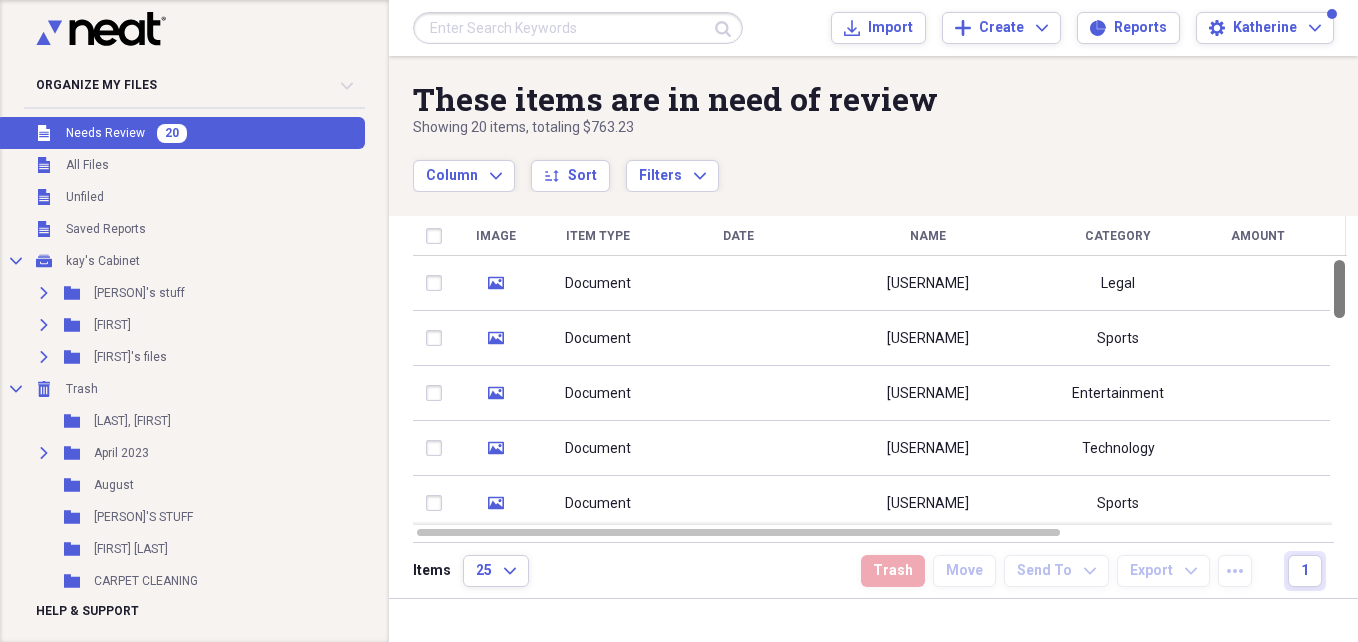 drag, startPoint x: 1356, startPoint y: 519, endPoint x: 1350, endPoint y: 191, distance: 328.05487 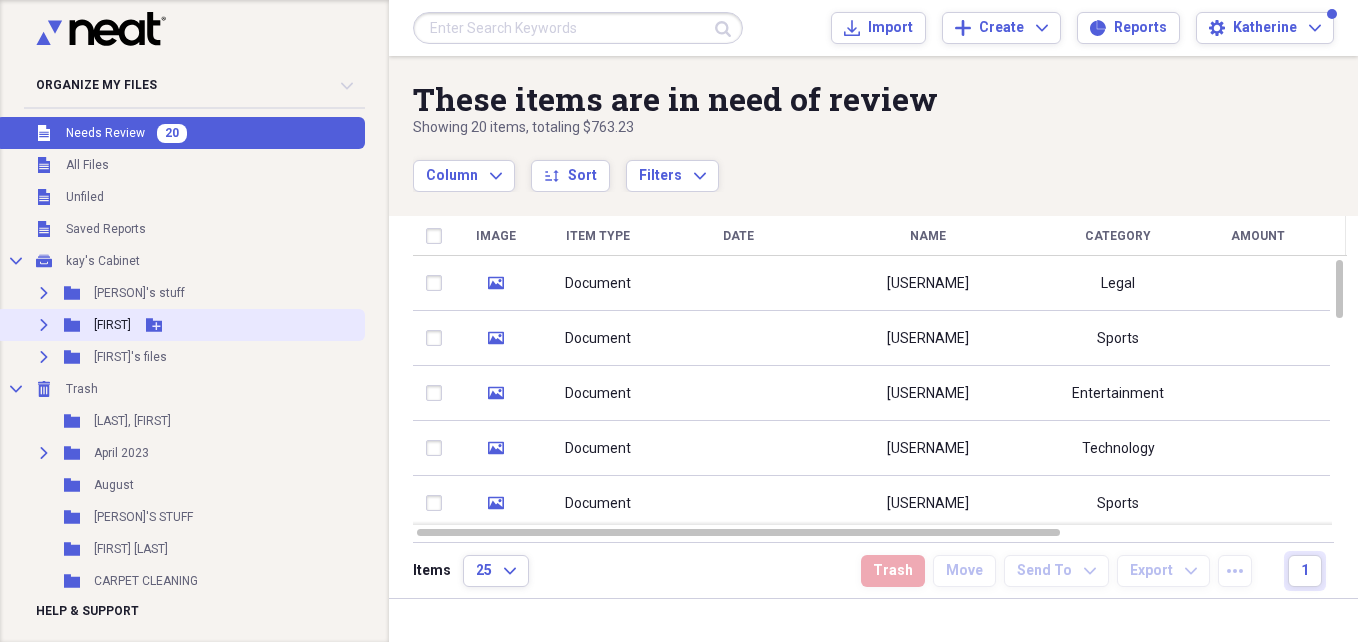 click on "[FIRST]" at bounding box center (112, 325) 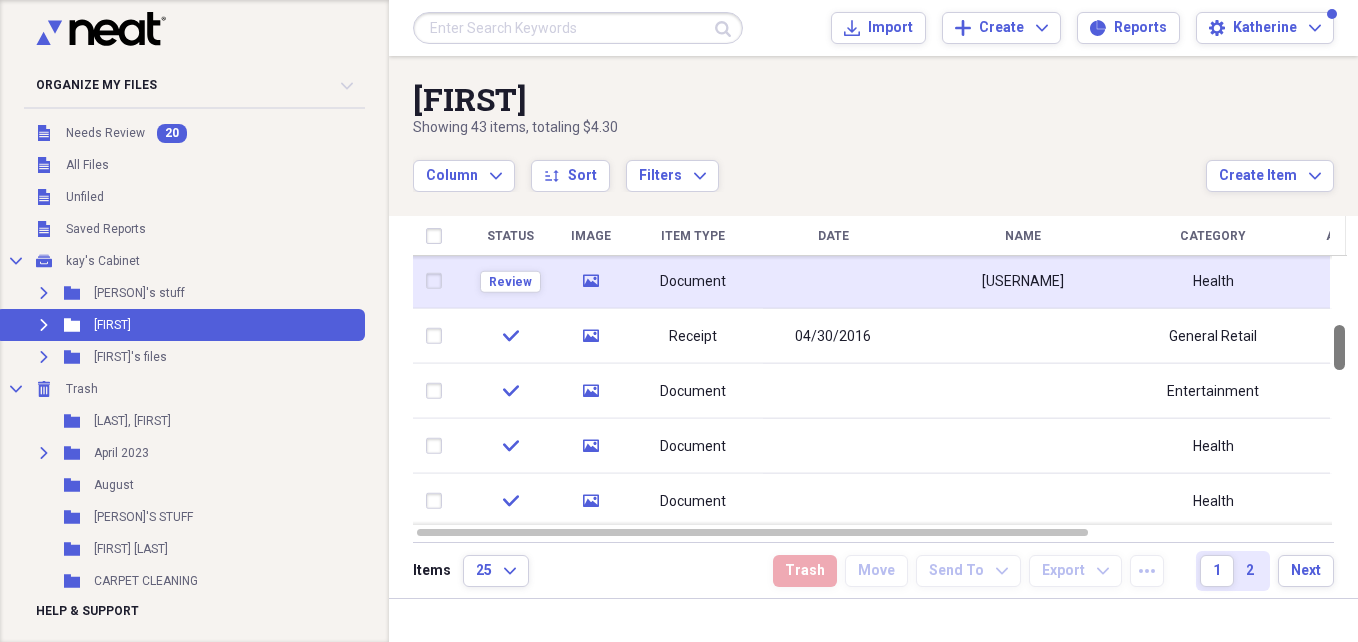 drag, startPoint x: 1347, startPoint y: 299, endPoint x: 1331, endPoint y: 297, distance: 16.124516 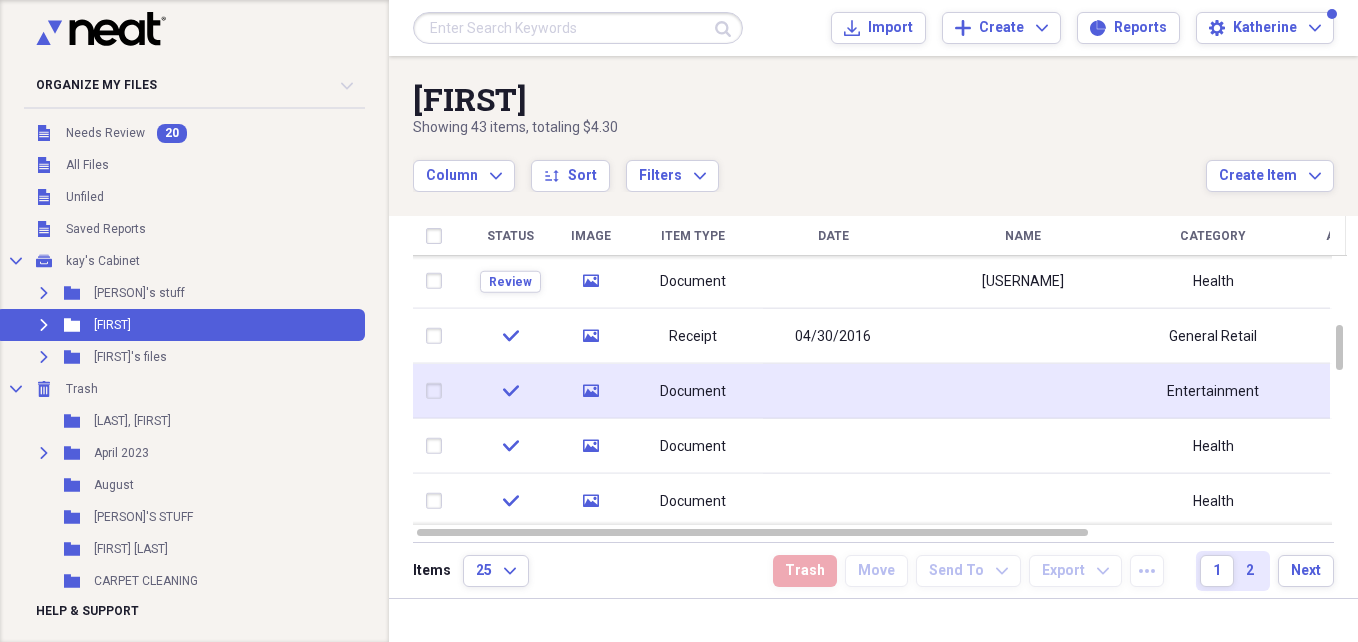 click on "check" at bounding box center [510, 391] 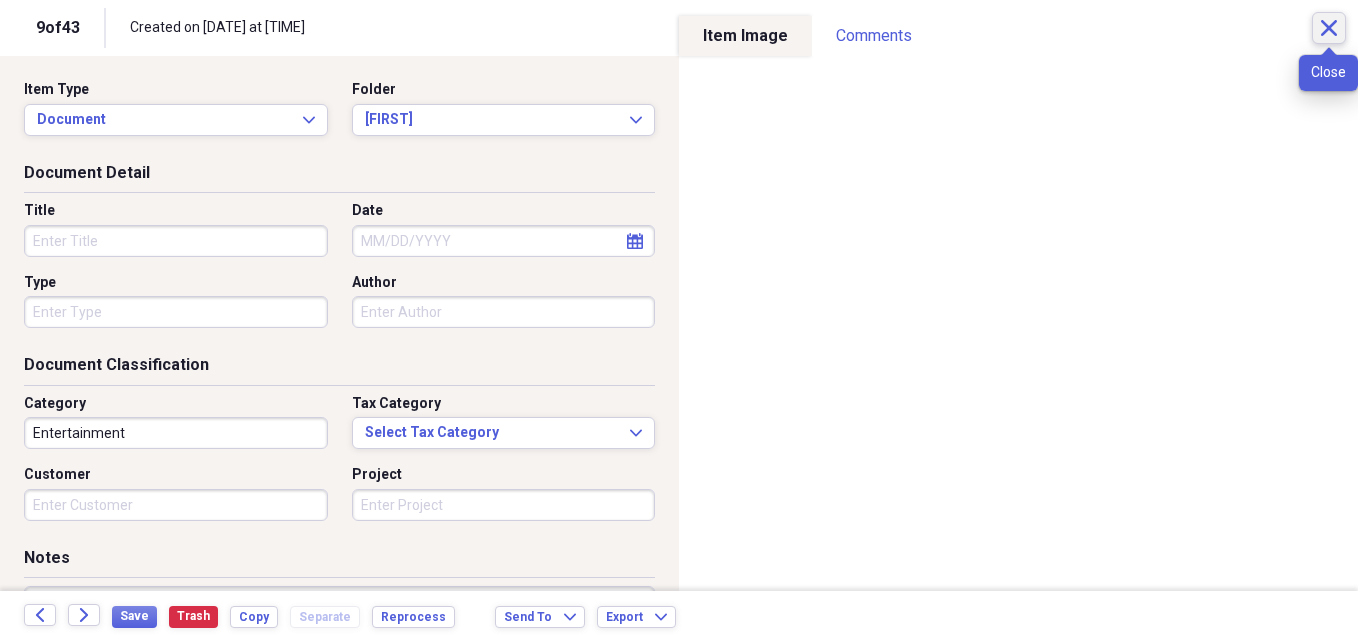 click on "Close" 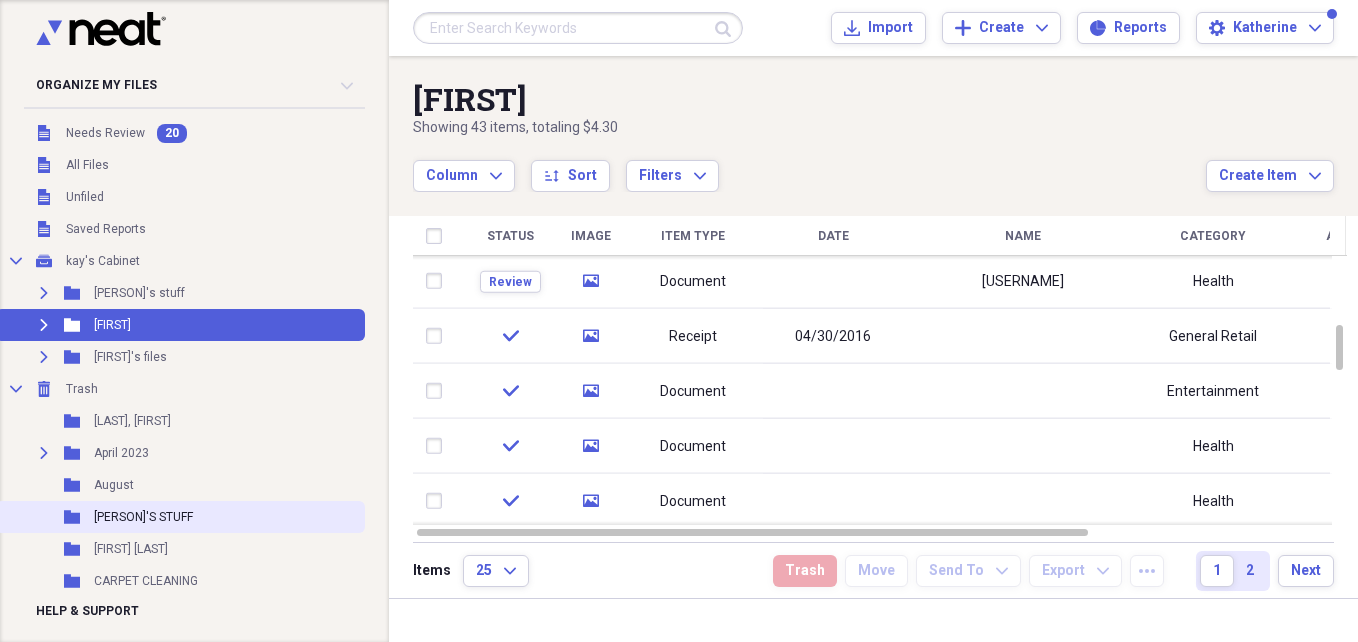 click on "[PERSON]'S STUFF" at bounding box center [143, 517] 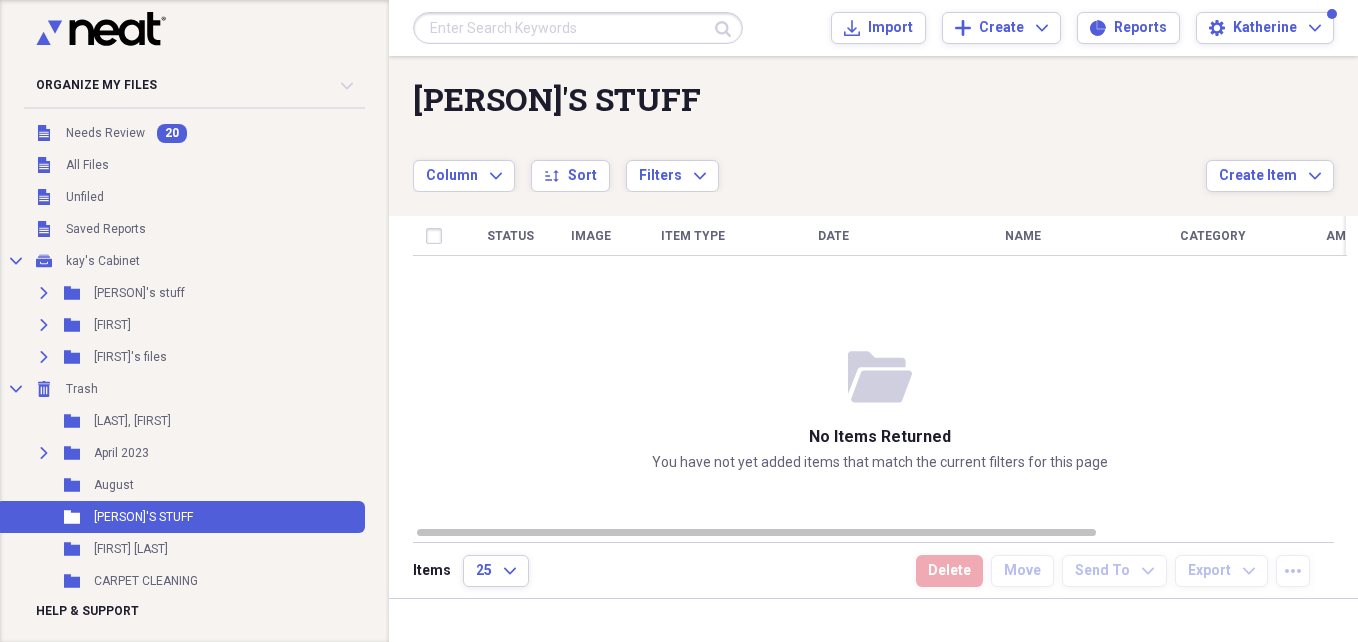 drag, startPoint x: 380, startPoint y: 184, endPoint x: 379, endPoint y: 152, distance: 32.01562 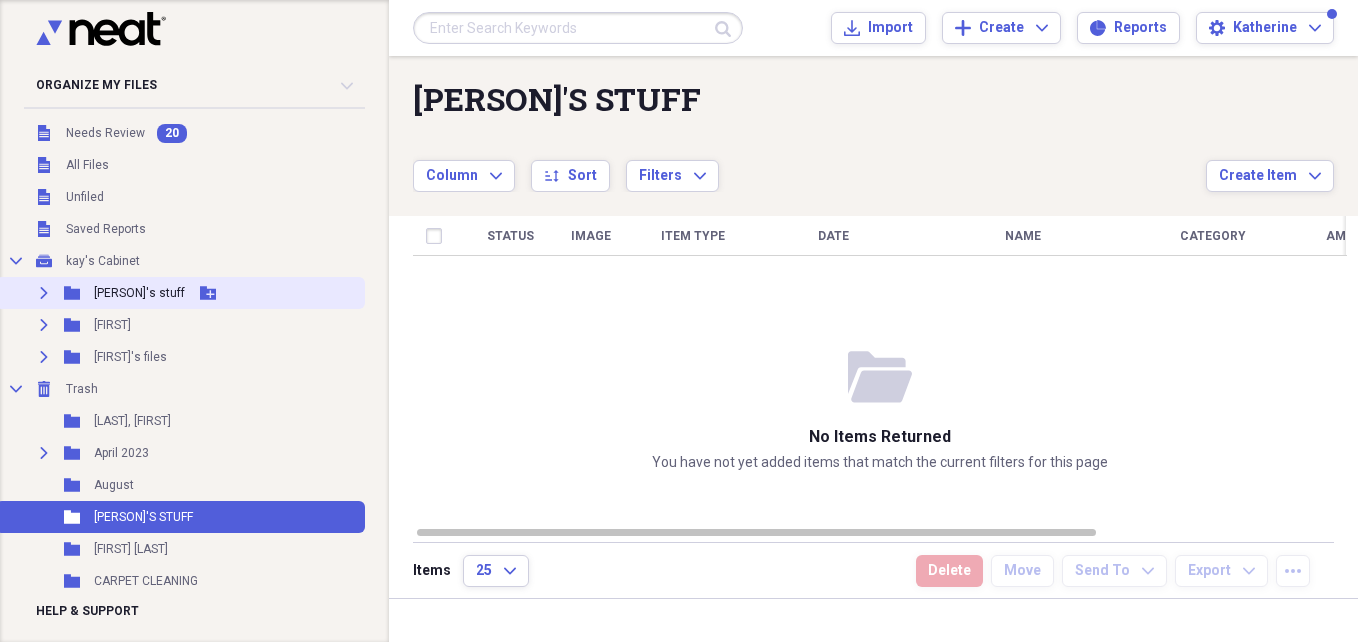 click on "Expand Folder [PERSON]'s stuff Add Folder" at bounding box center [180, 293] 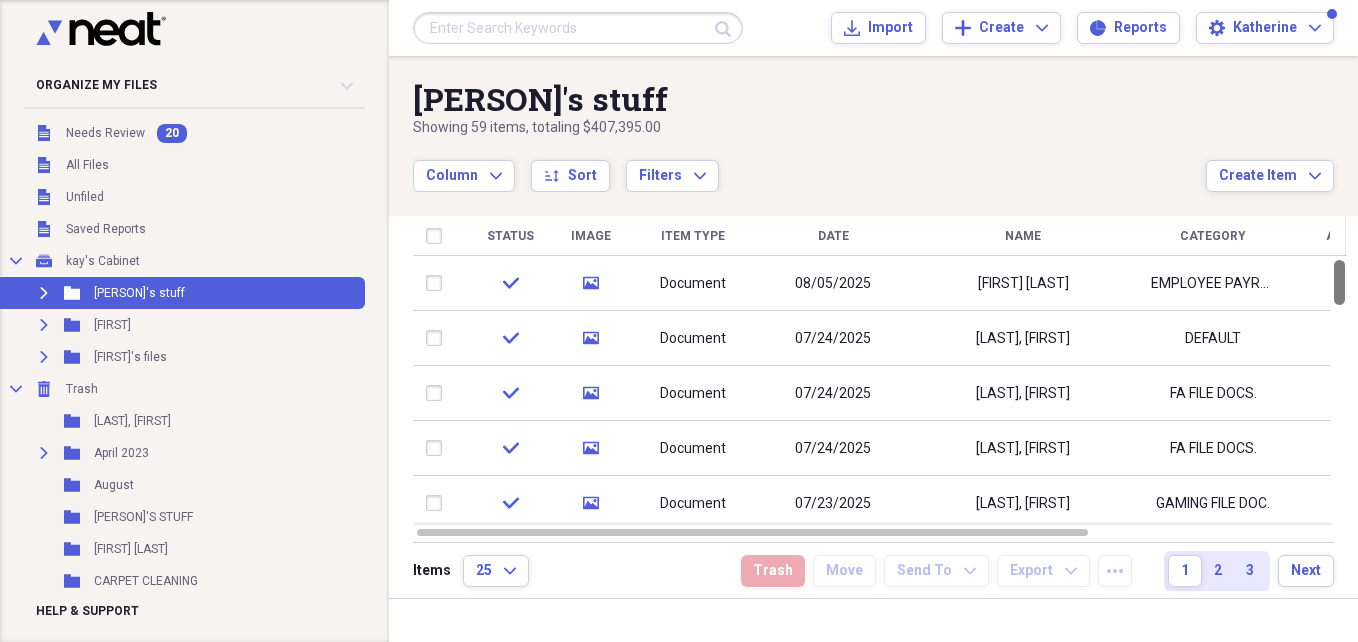 drag, startPoint x: 1346, startPoint y: 278, endPoint x: 1357, endPoint y: 61, distance: 217.27863 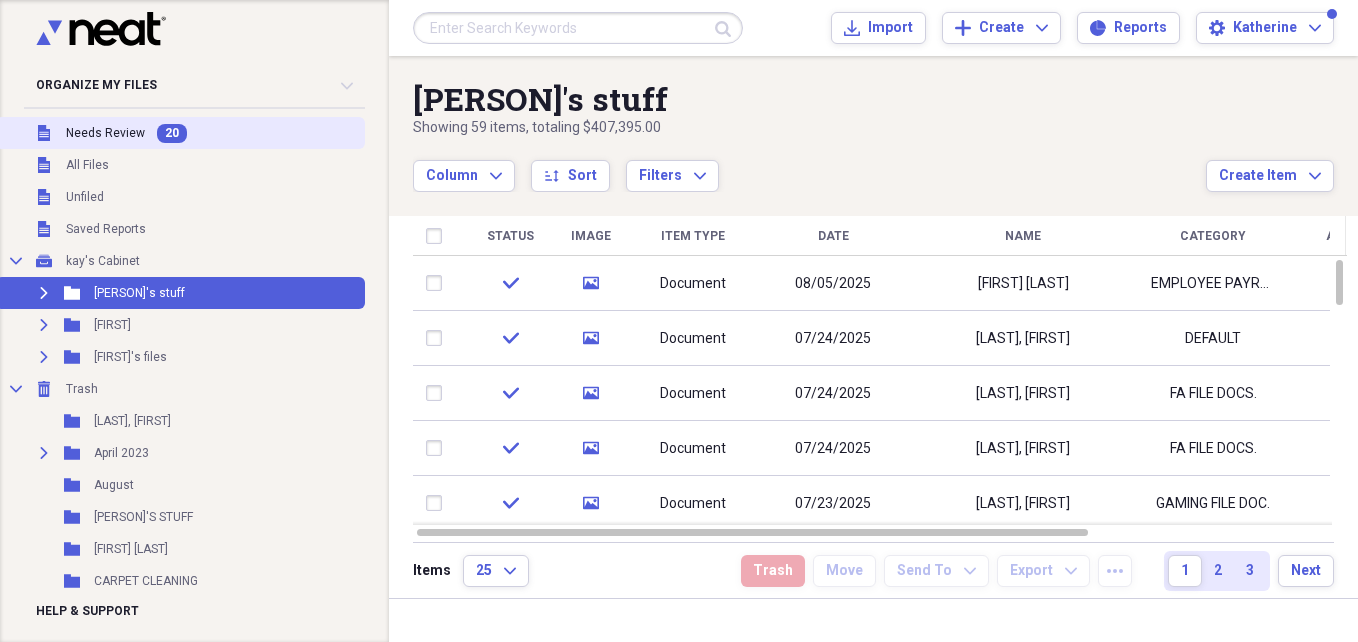 click on "Needs Review" at bounding box center (105, 133) 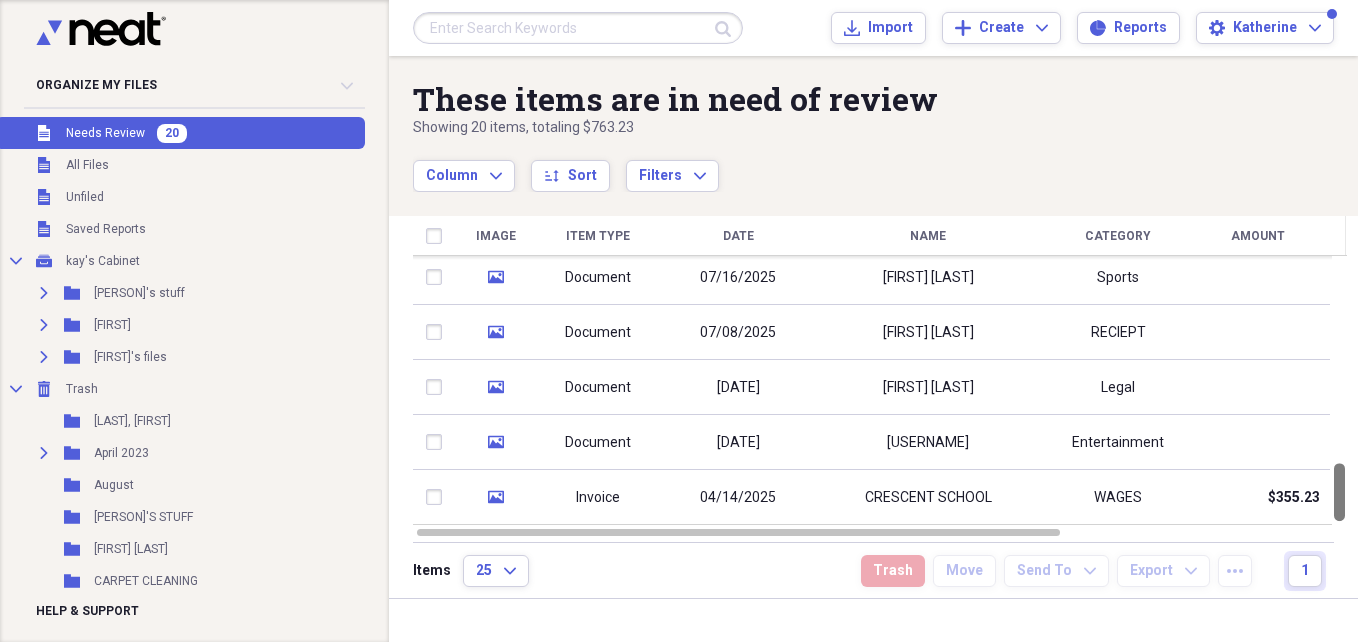 drag, startPoint x: 1347, startPoint y: 281, endPoint x: 1358, endPoint y: 582, distance: 301.20093 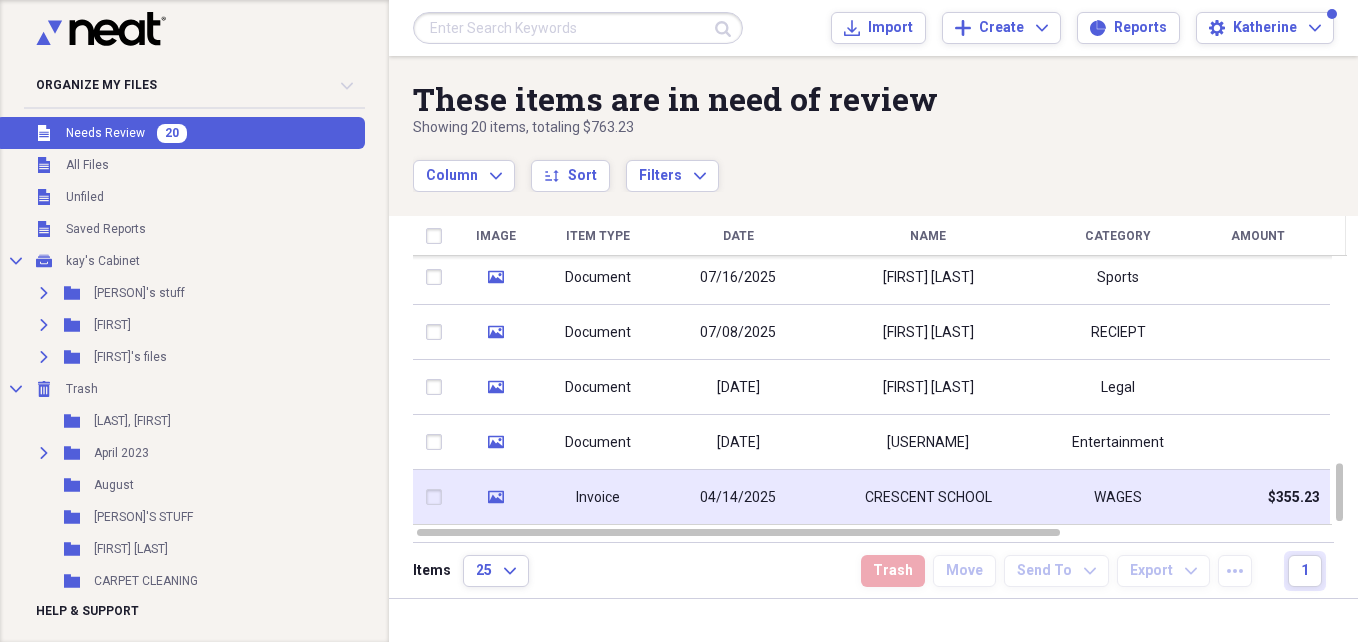 click on "Invoice" at bounding box center (598, 498) 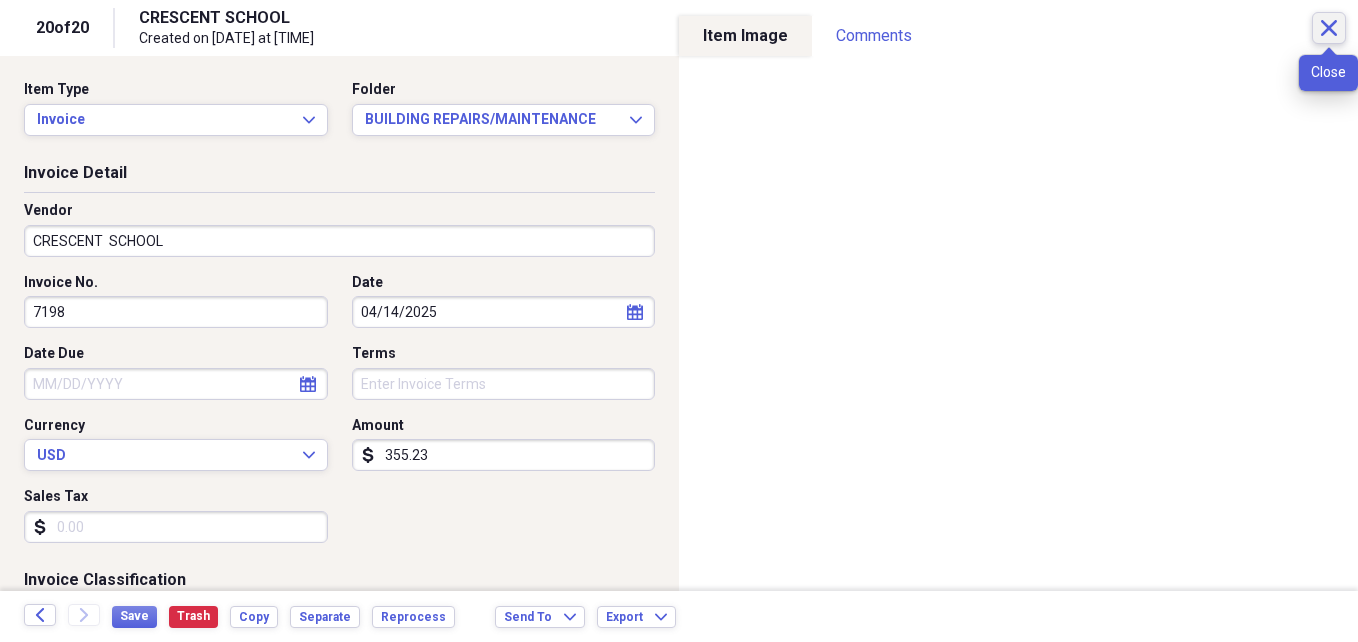 click on "Close" at bounding box center (1329, 28) 